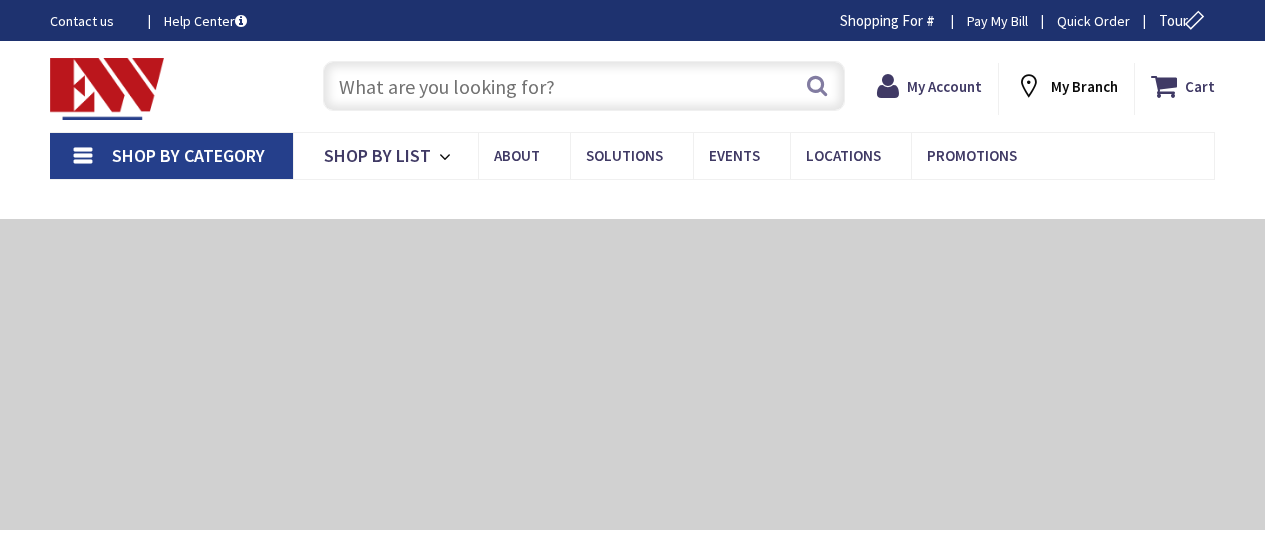 scroll, scrollTop: 0, scrollLeft: 0, axis: both 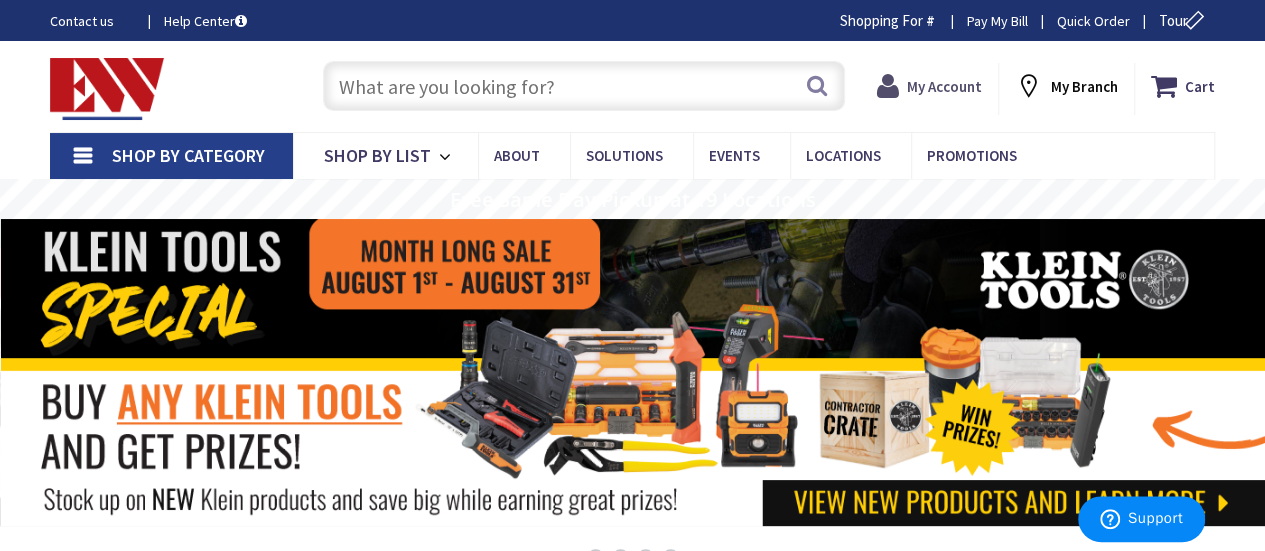 click on "My Account" at bounding box center (944, 86) 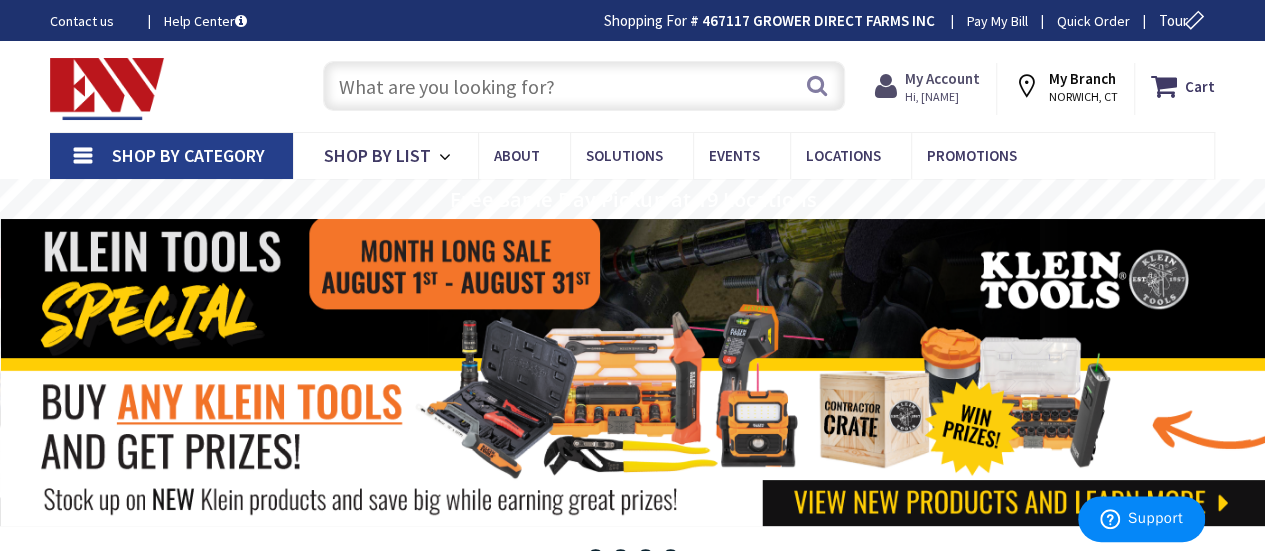click on "Hi, [FIRST]" at bounding box center (942, 97) 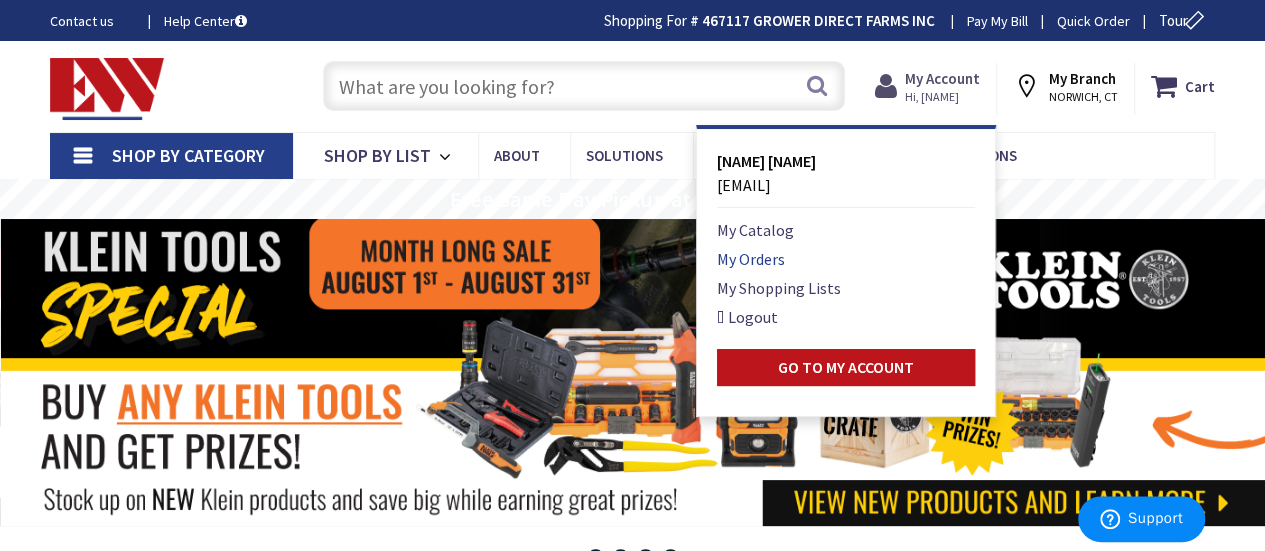 scroll, scrollTop: 0, scrollLeft: 0, axis: both 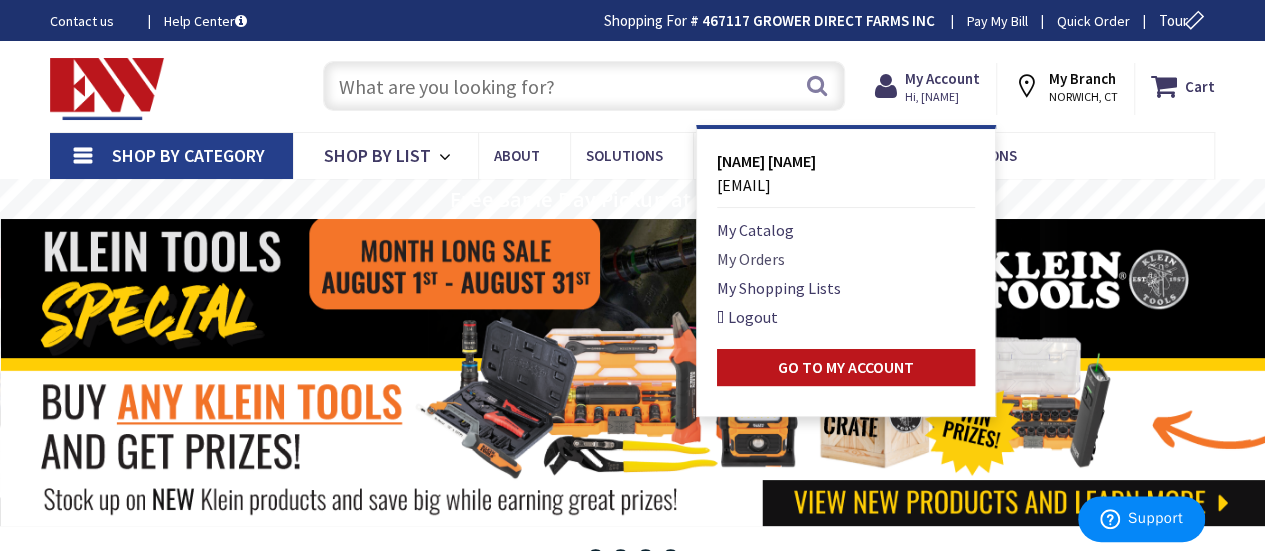 click on "My Orders" at bounding box center [751, 259] 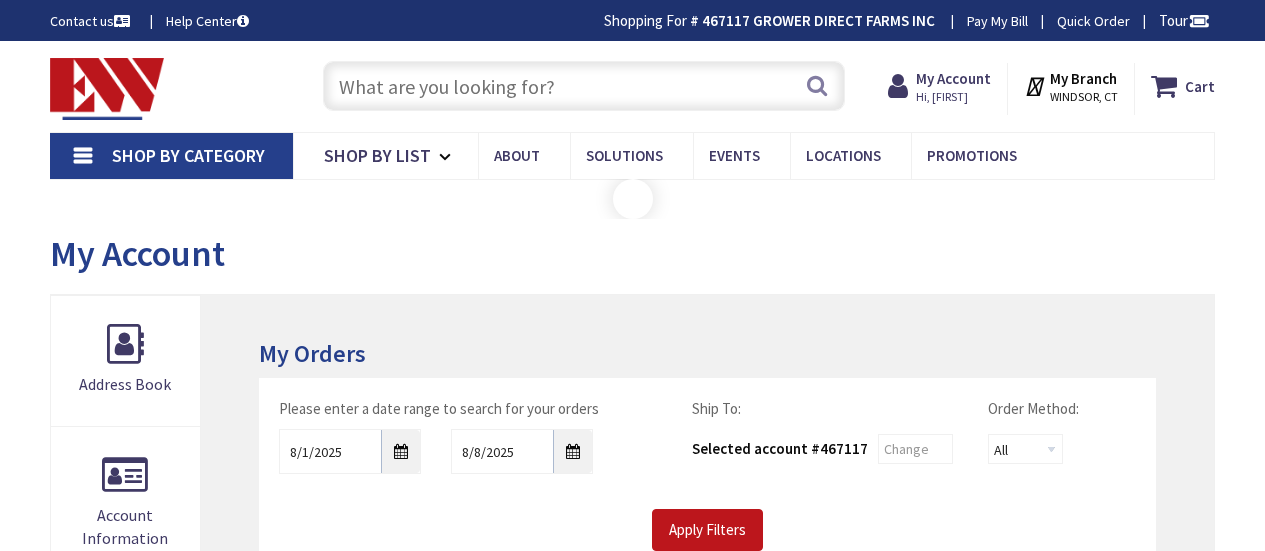 scroll, scrollTop: 0, scrollLeft: 0, axis: both 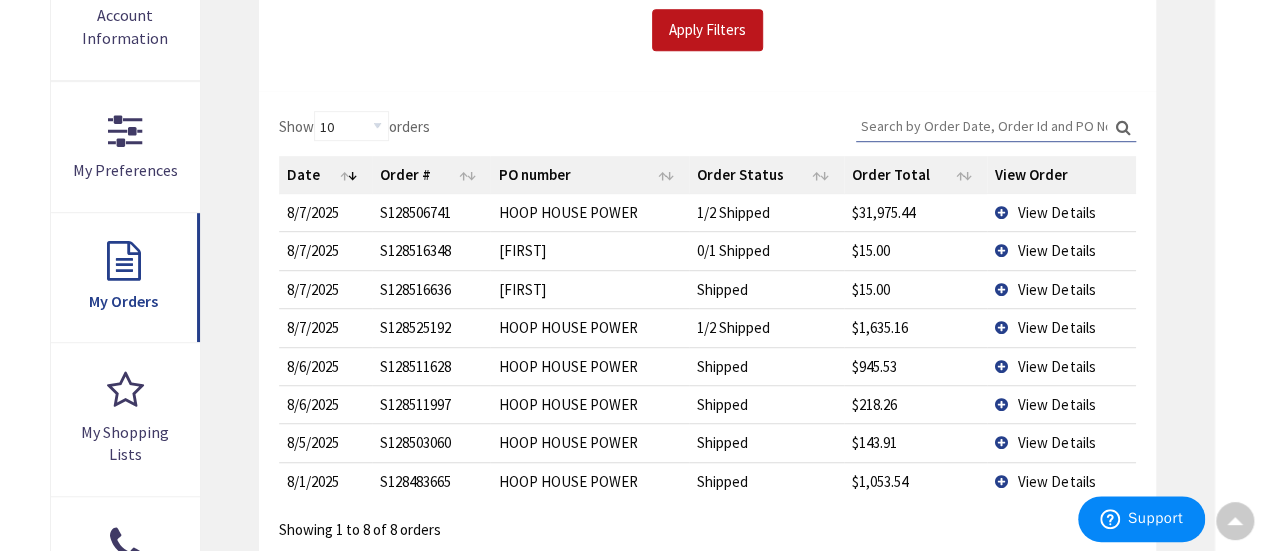 click on "View Details" at bounding box center (1061, 289) 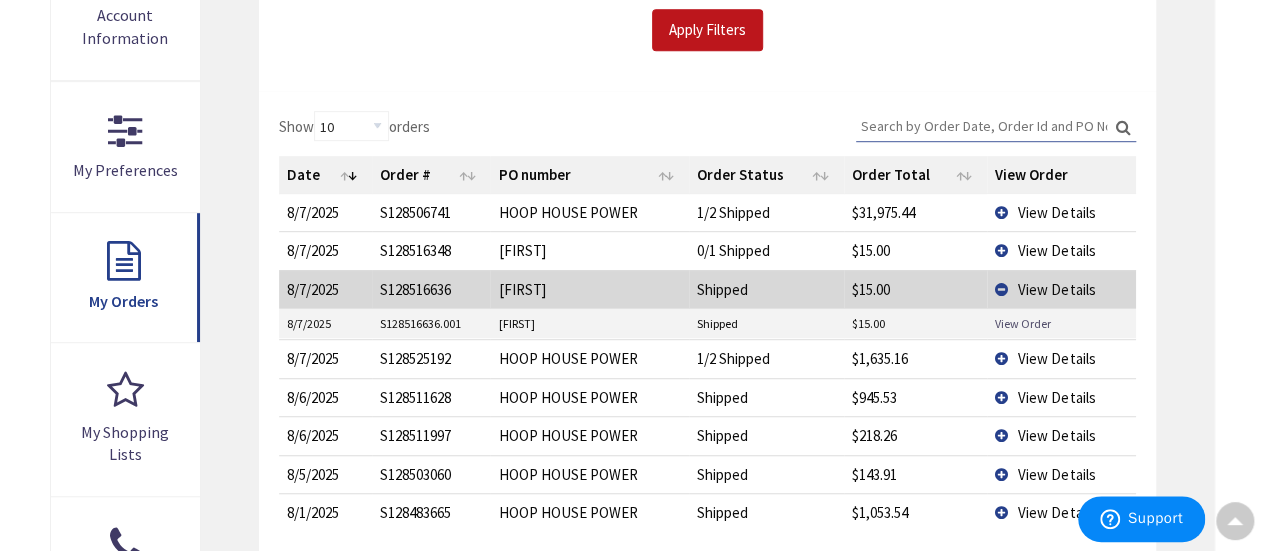 click on "View Order" at bounding box center (1023, 323) 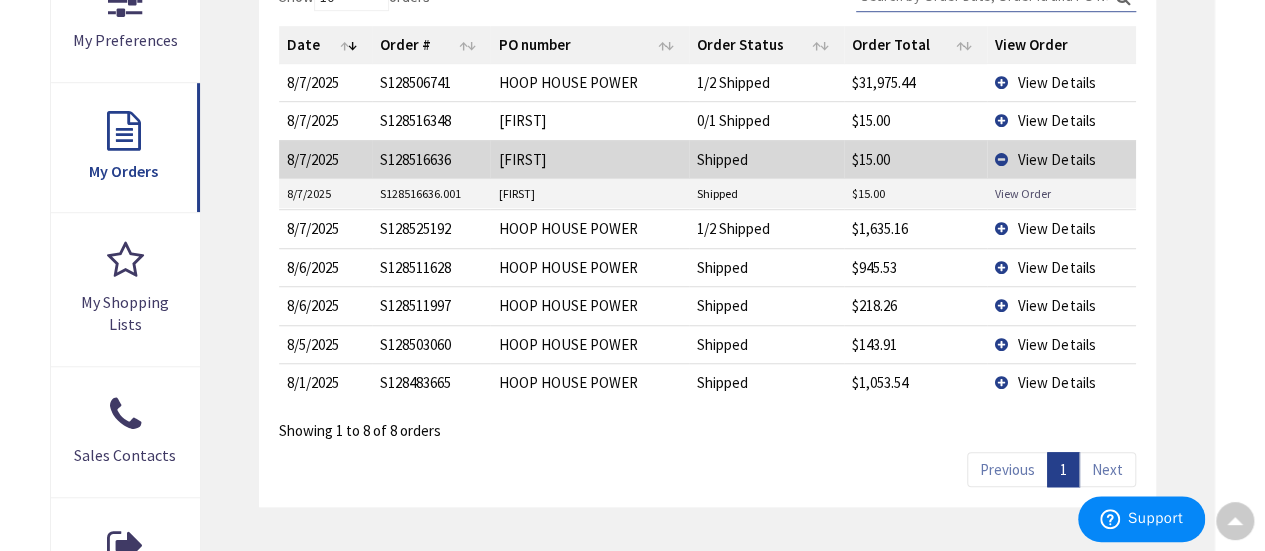 scroll, scrollTop: 600, scrollLeft: 0, axis: vertical 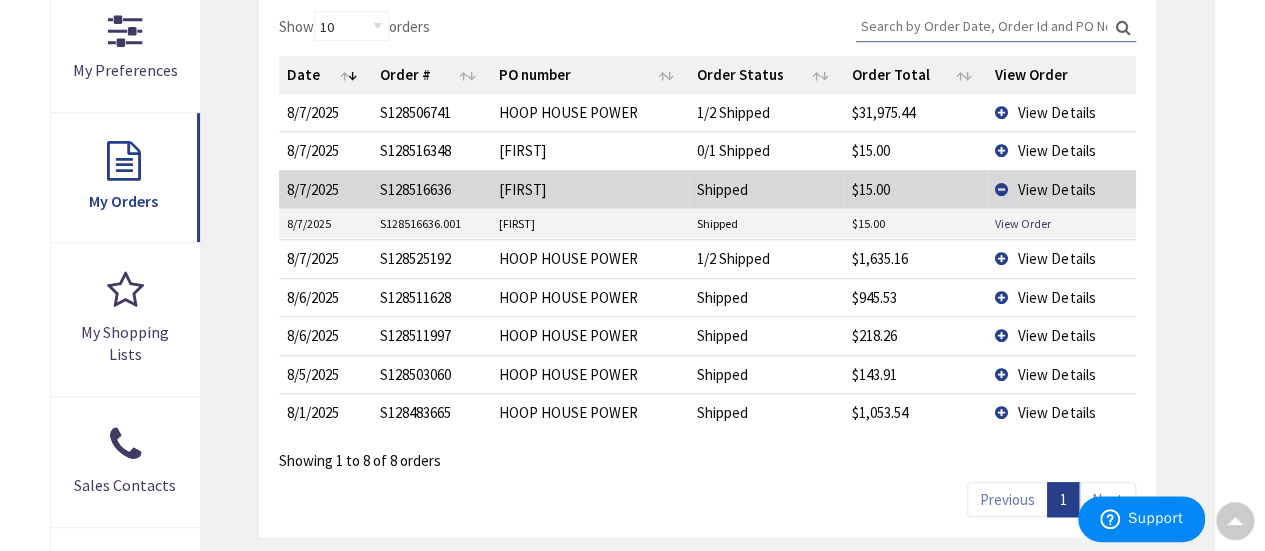 click on "View Details" at bounding box center (1061, 297) 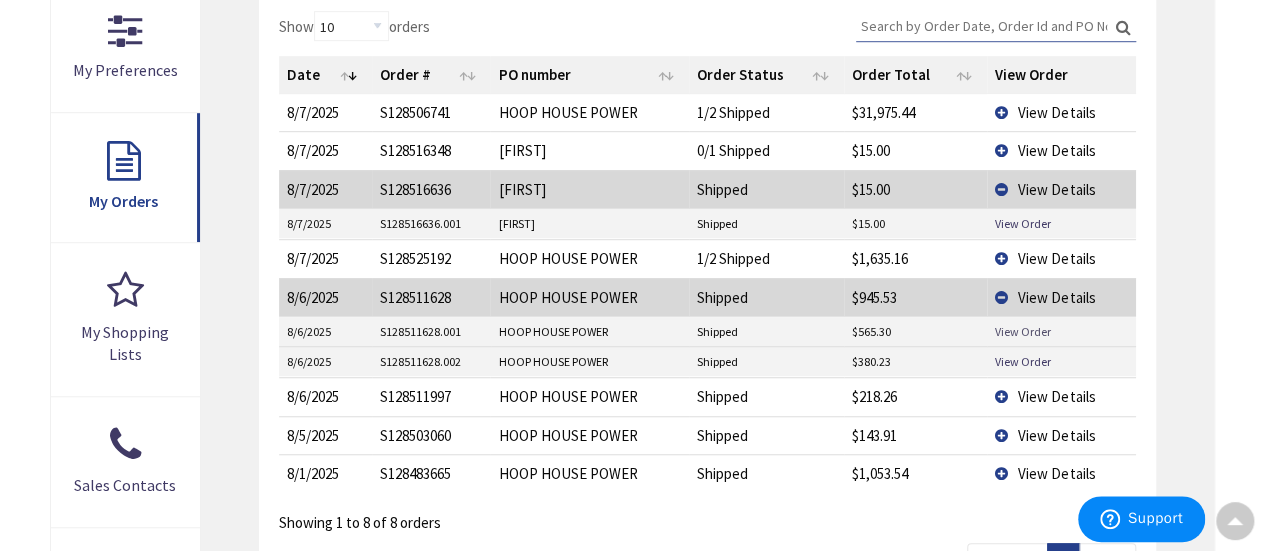 click on "View Order" at bounding box center [1023, 331] 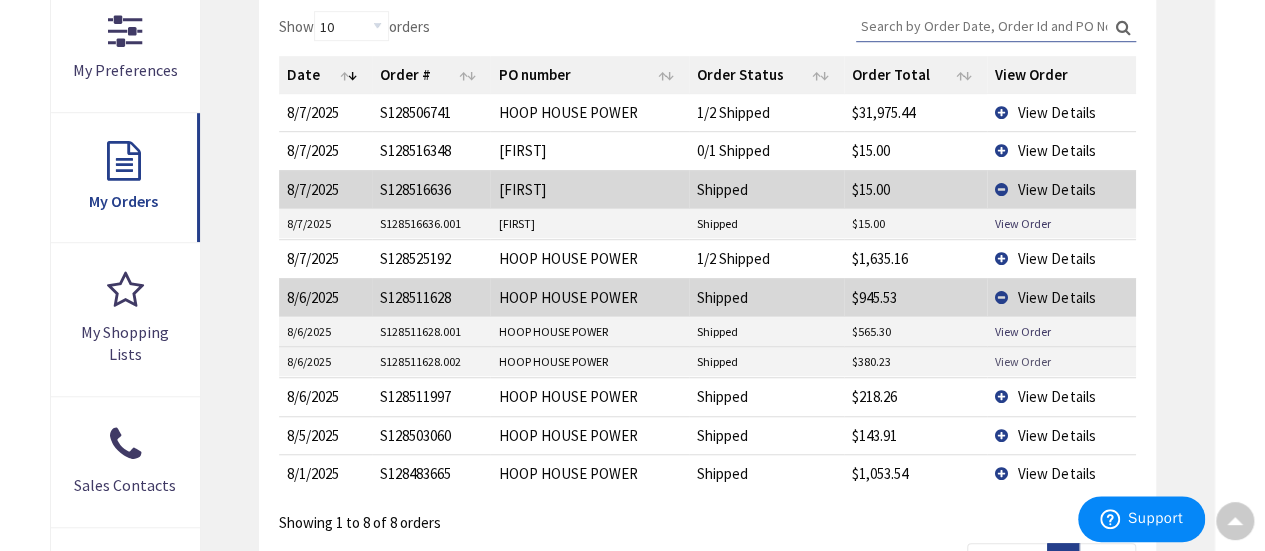 click on "View Order" at bounding box center [1023, 361] 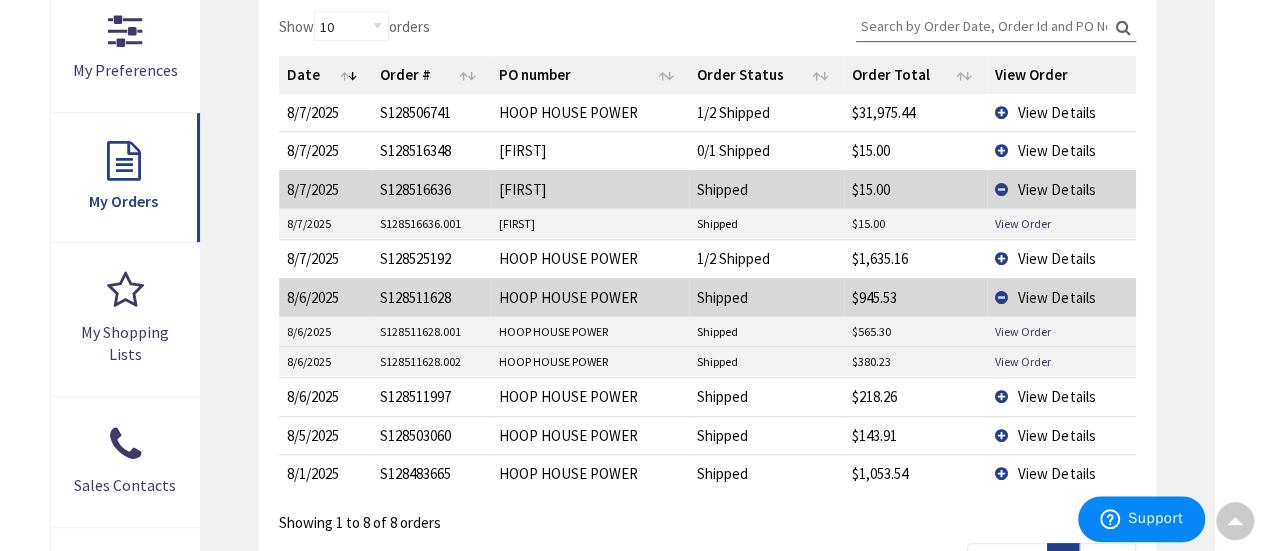 click on "View Details" at bounding box center [1061, 297] 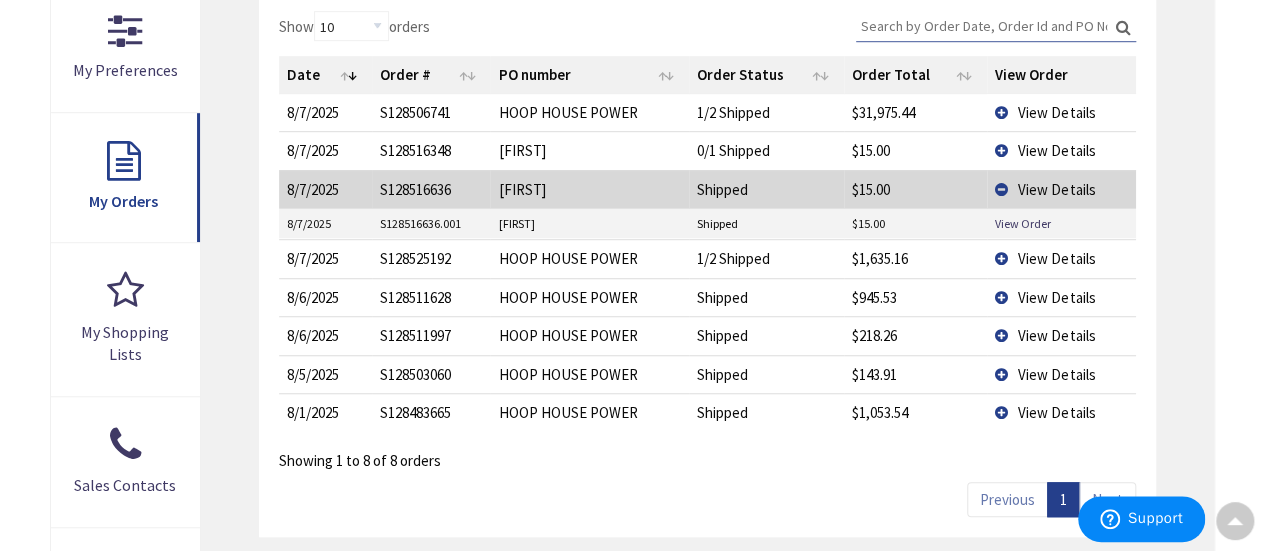 click on "View Details" at bounding box center [1061, 258] 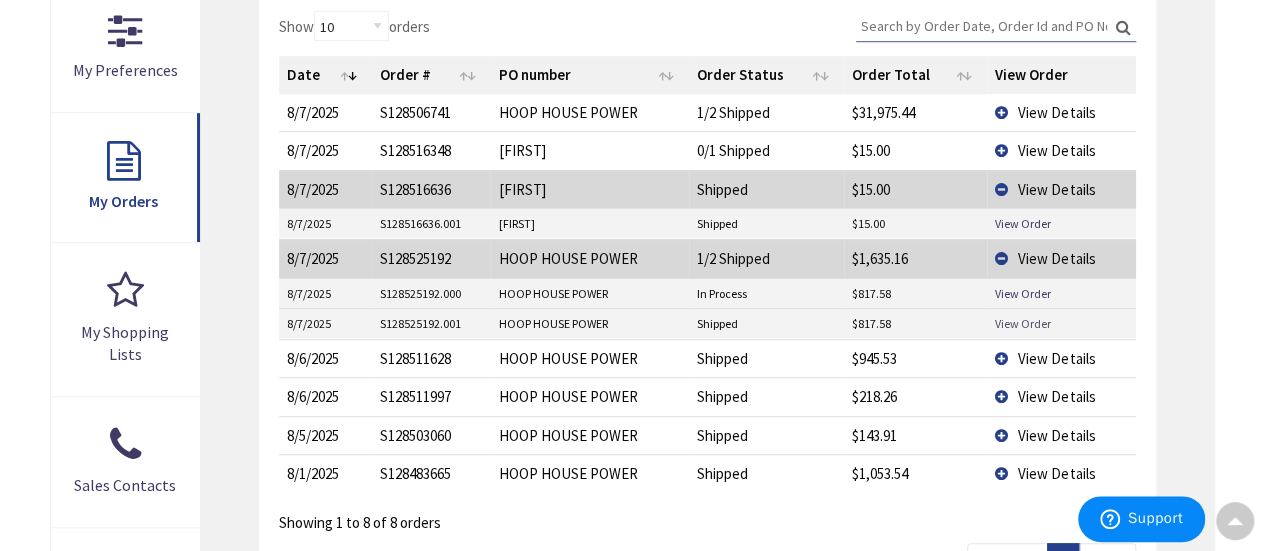 click on "View Order" at bounding box center (1023, 323) 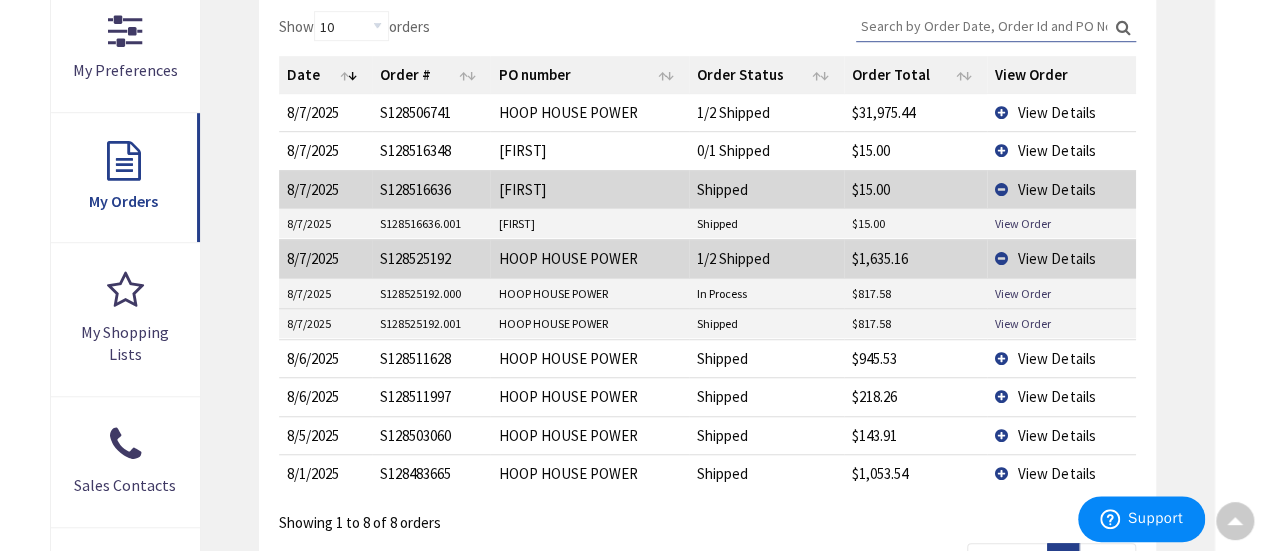 click on "View Details" at bounding box center (1061, 112) 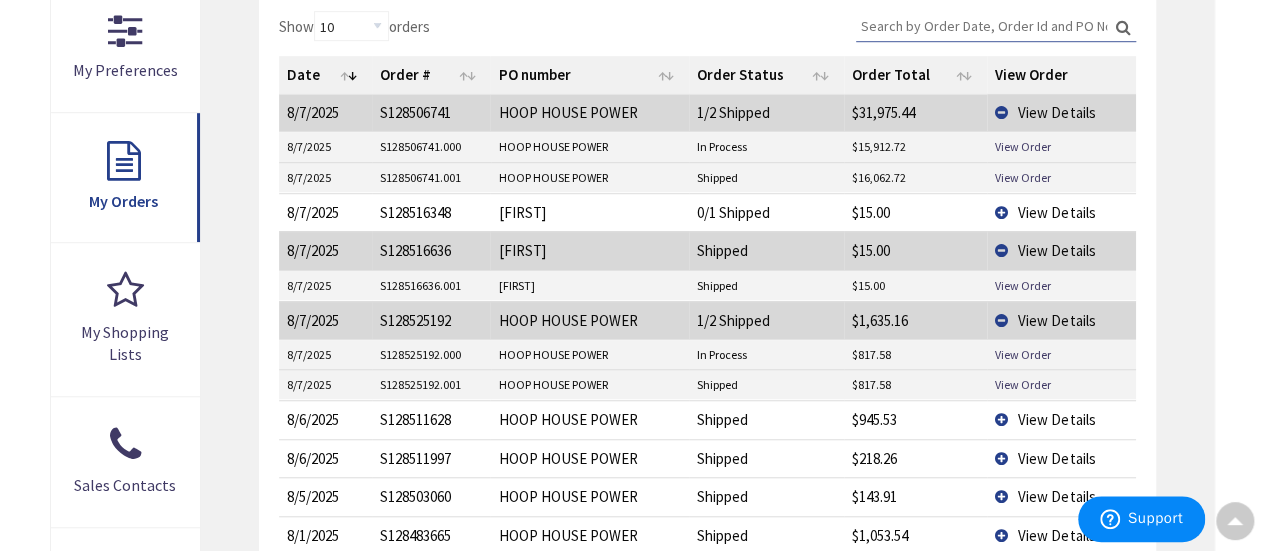 scroll, scrollTop: 700, scrollLeft: 0, axis: vertical 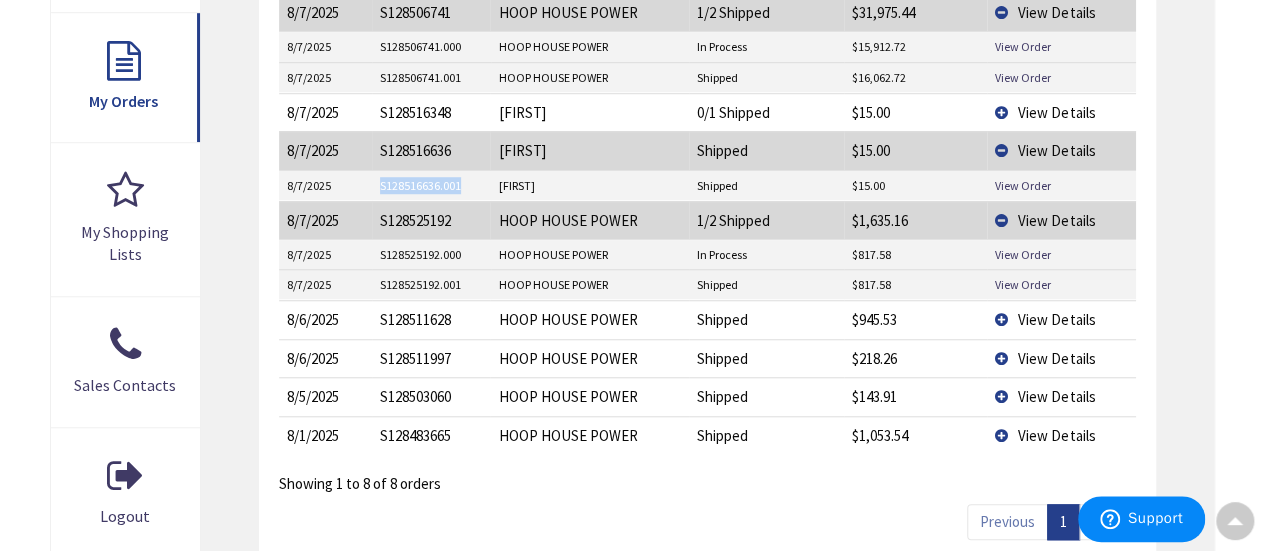 drag, startPoint x: 468, startPoint y: 181, endPoint x: 362, endPoint y: 183, distance: 106.01887 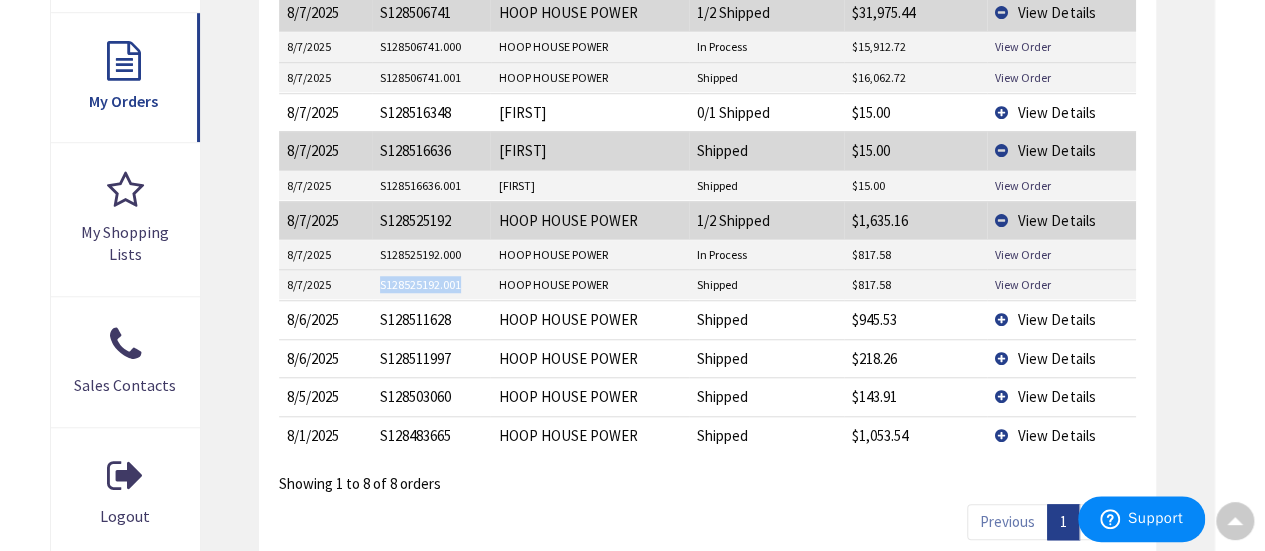 drag, startPoint x: 461, startPoint y: 279, endPoint x: 376, endPoint y: 283, distance: 85.09406 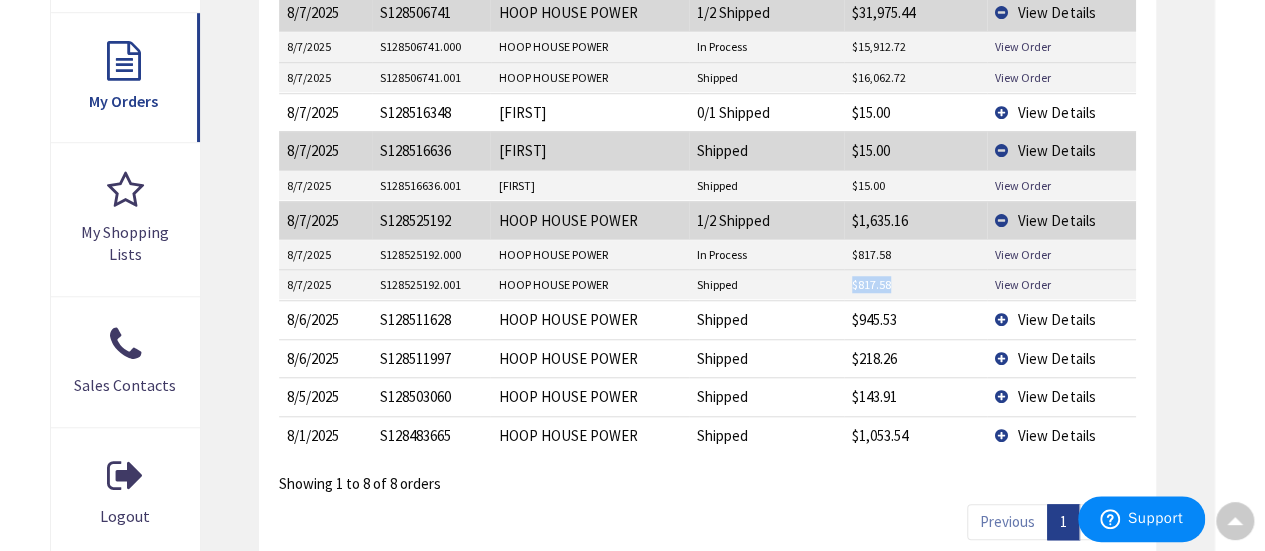 drag, startPoint x: 902, startPoint y: 283, endPoint x: 838, endPoint y: 285, distance: 64.03124 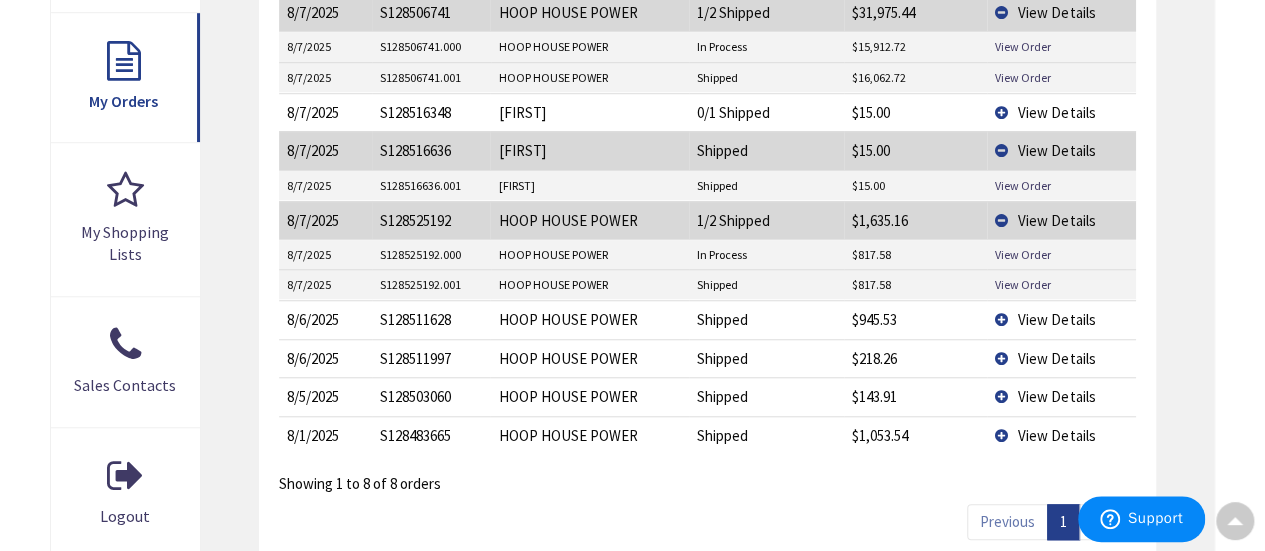 click on "View Details" at bounding box center (1061, 220) 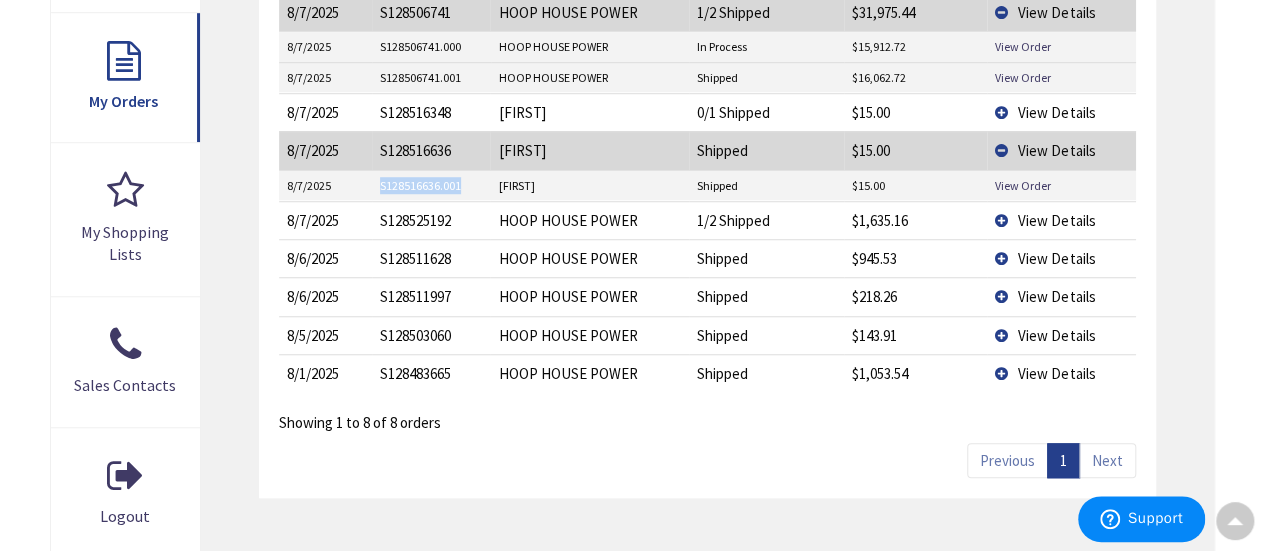 drag, startPoint x: 464, startPoint y: 185, endPoint x: 378, endPoint y: 187, distance: 86.023254 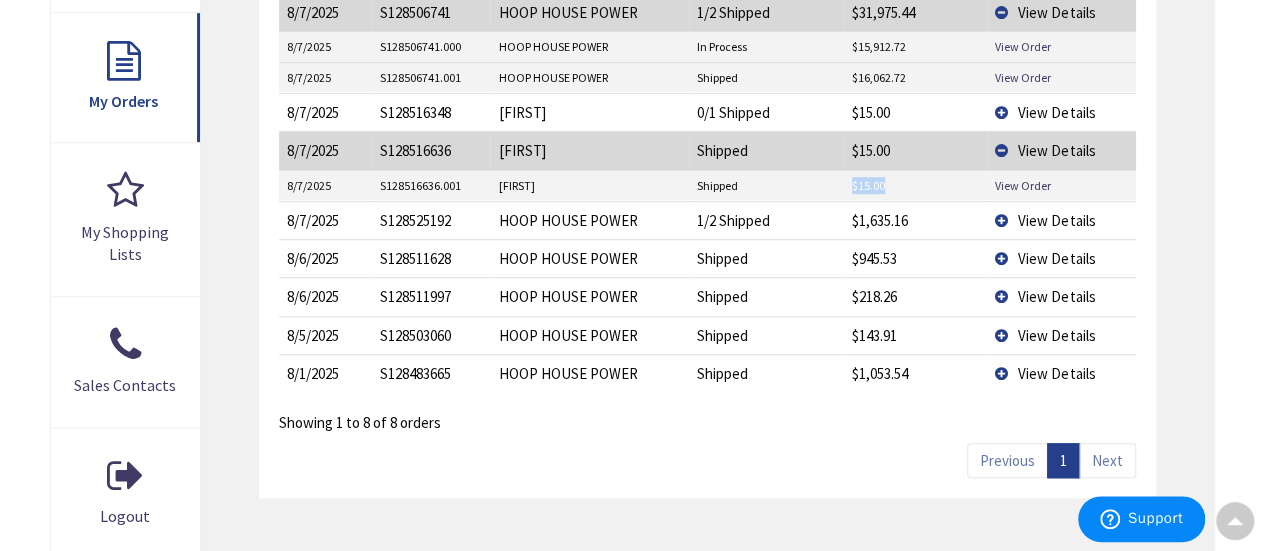 drag, startPoint x: 894, startPoint y: 181, endPoint x: 839, endPoint y: 189, distance: 55.578773 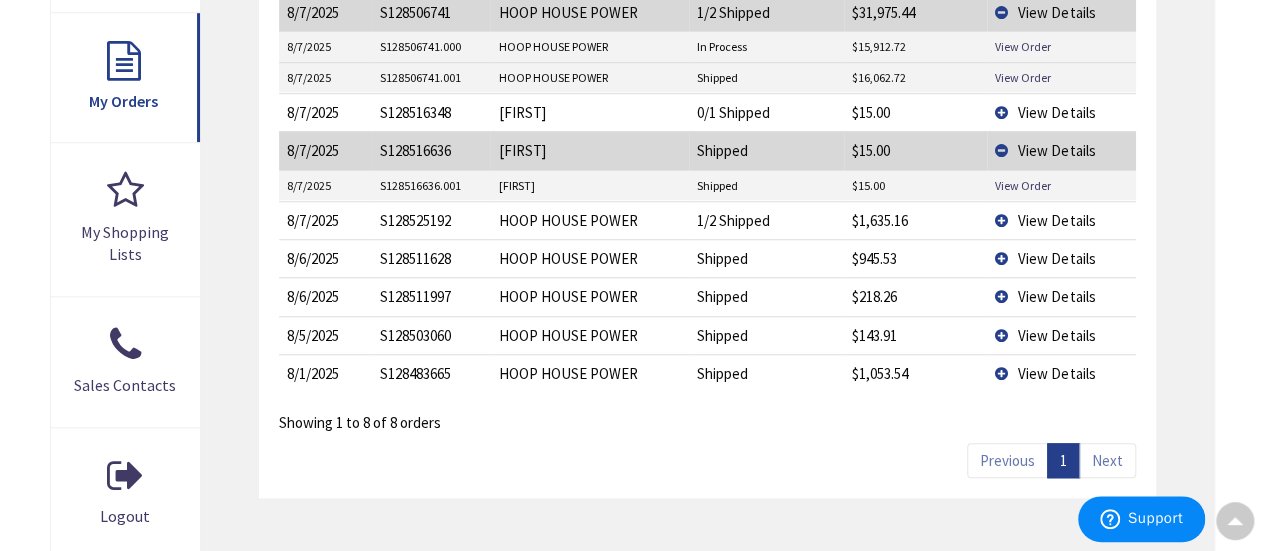 click on "View Details" at bounding box center (1061, 150) 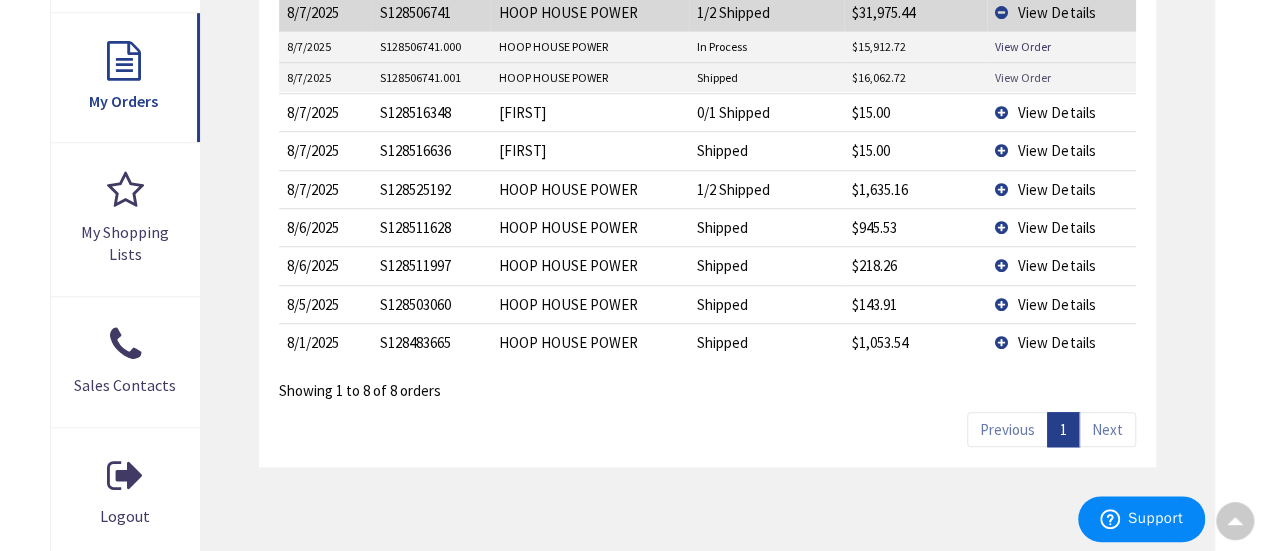 click on "View Order" at bounding box center (1023, 77) 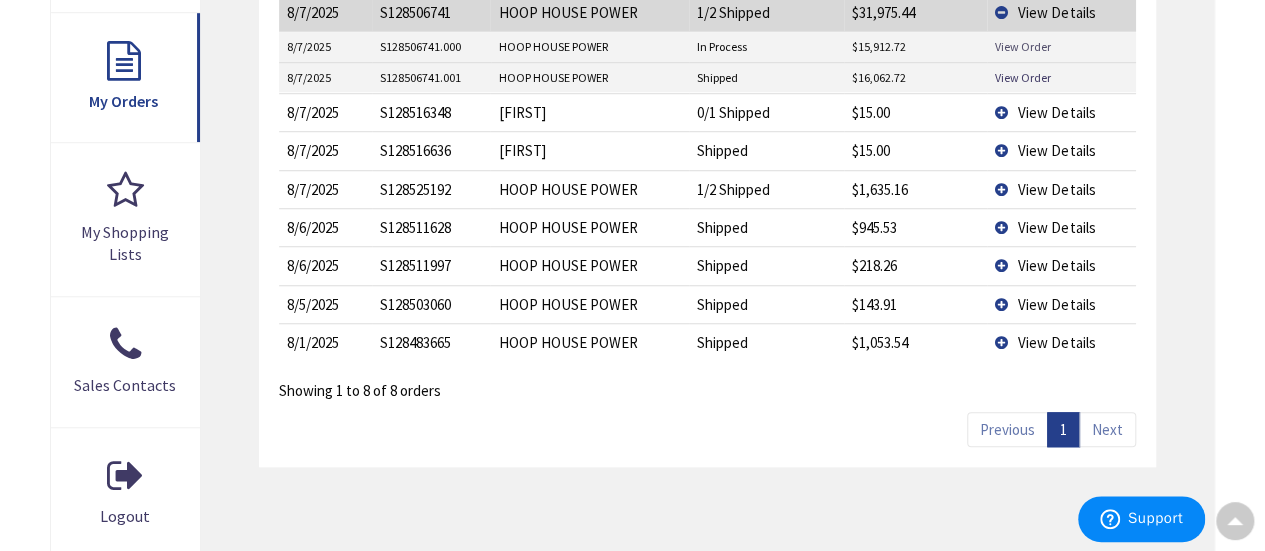 click on "View Order" at bounding box center (1023, 46) 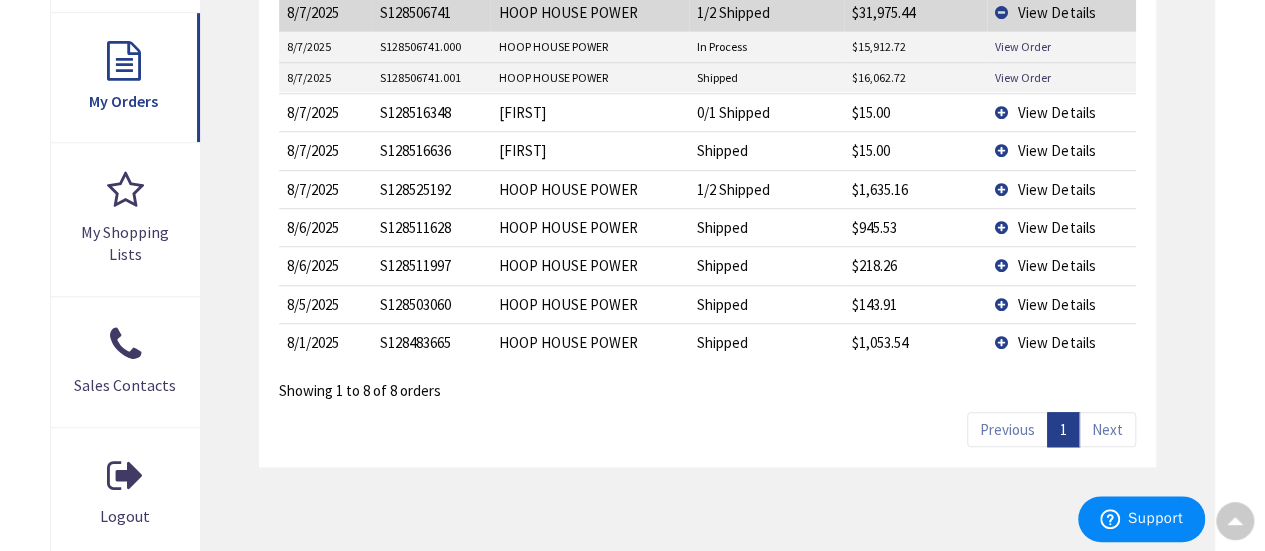 click on "View Details" at bounding box center [1061, 189] 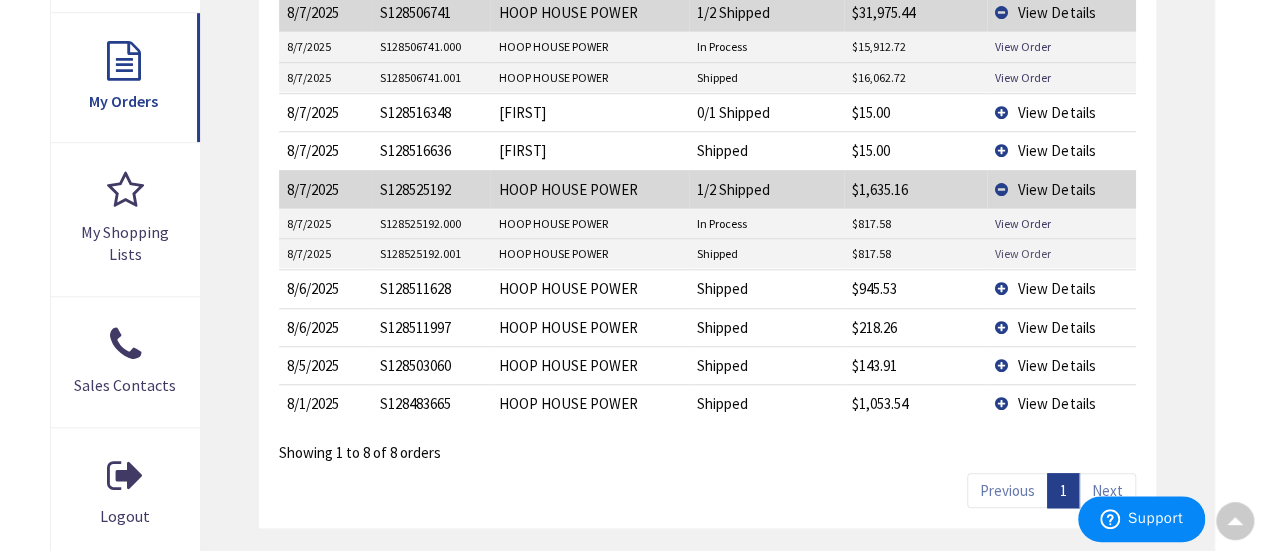 click on "View Order" at bounding box center (1023, 253) 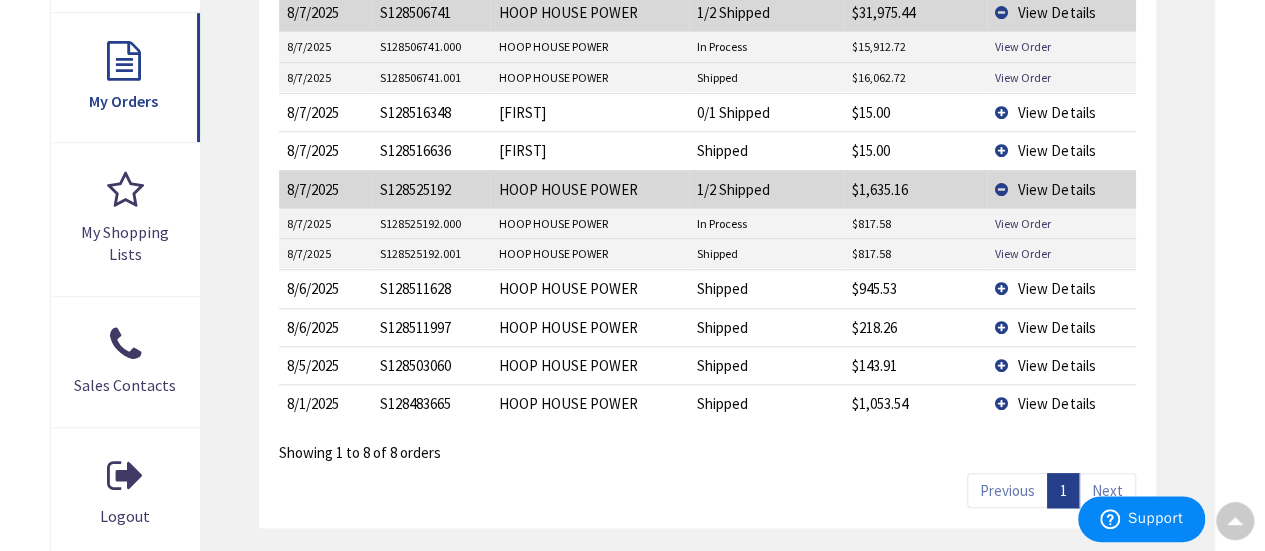 click on "View Details" at bounding box center (1061, 189) 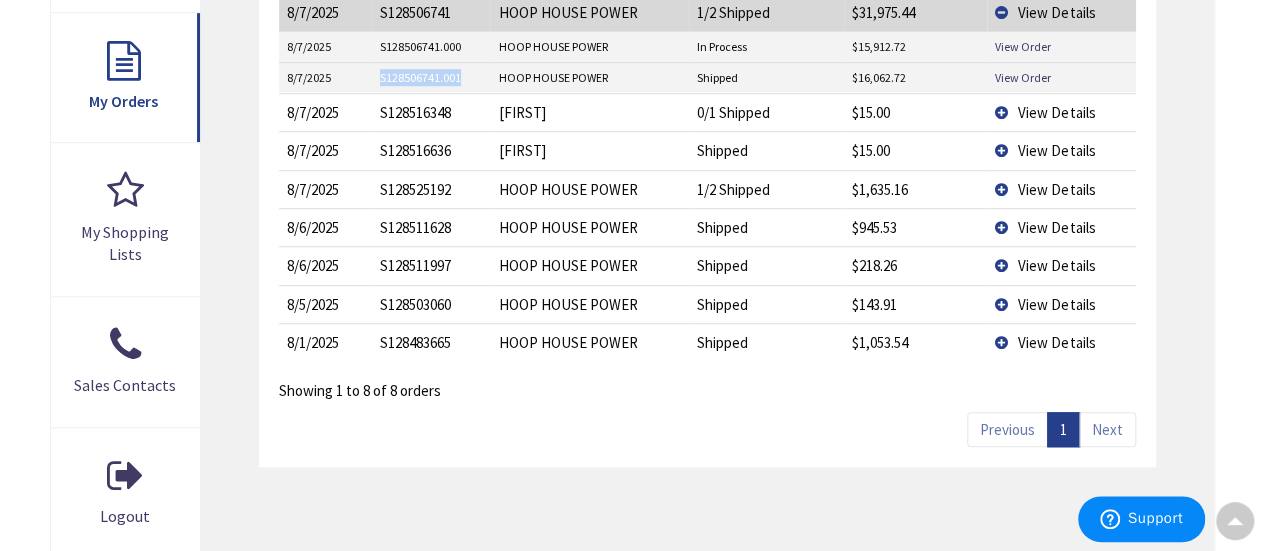 drag, startPoint x: 462, startPoint y: 77, endPoint x: 370, endPoint y: 78, distance: 92.00543 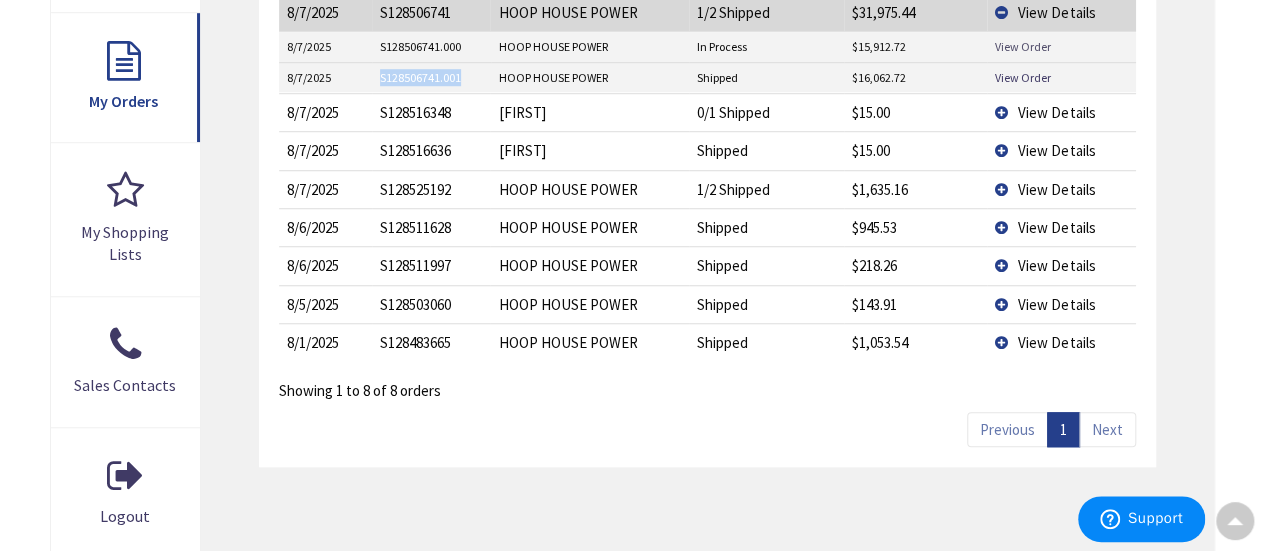 click on "View Order" at bounding box center [1023, 46] 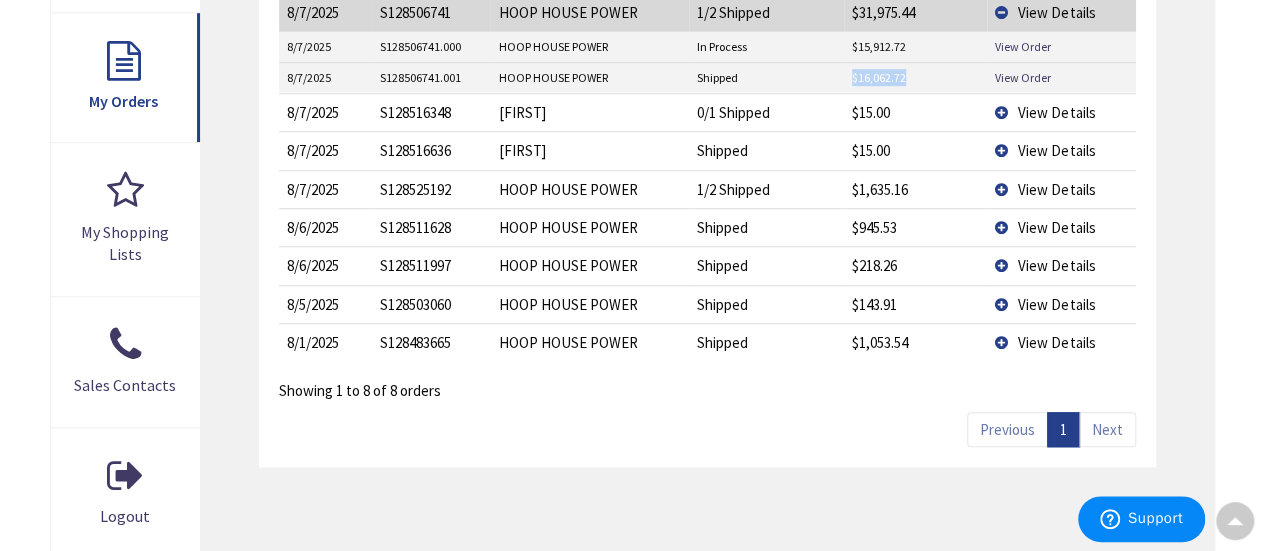 drag, startPoint x: 934, startPoint y: 68, endPoint x: 842, endPoint y: 86, distance: 93.74433 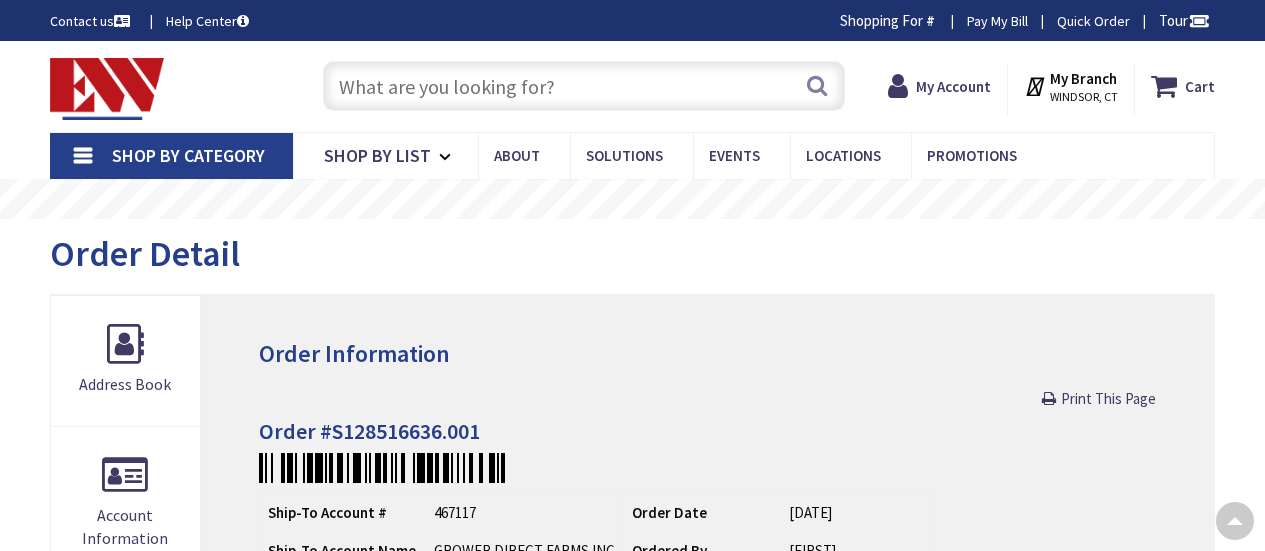 scroll, scrollTop: 700, scrollLeft: 0, axis: vertical 